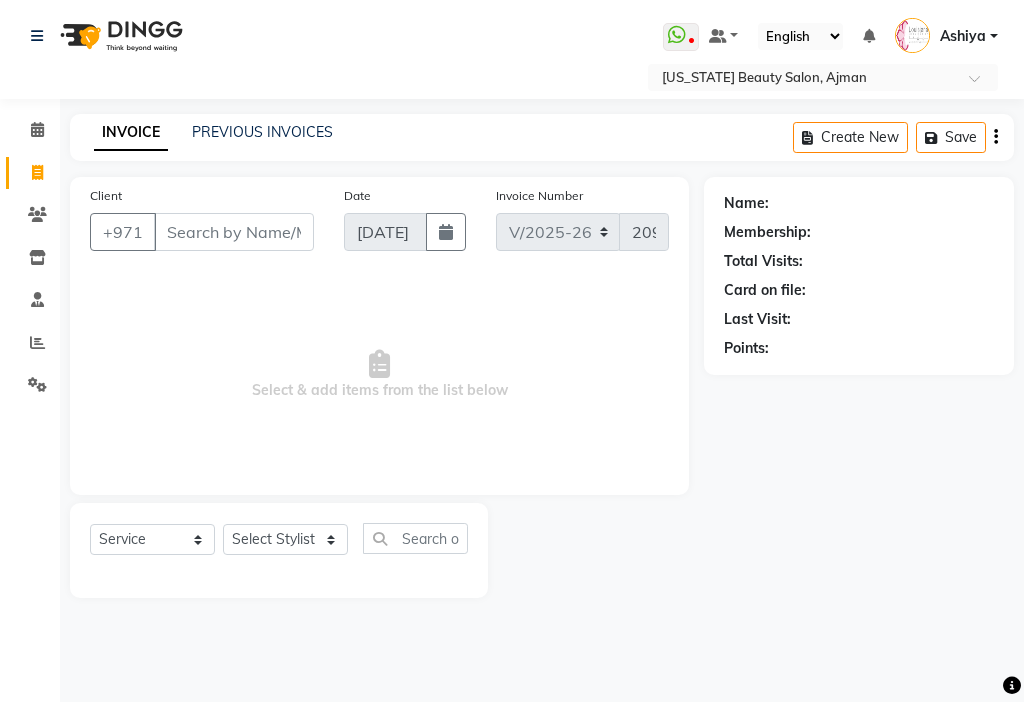 select on "637" 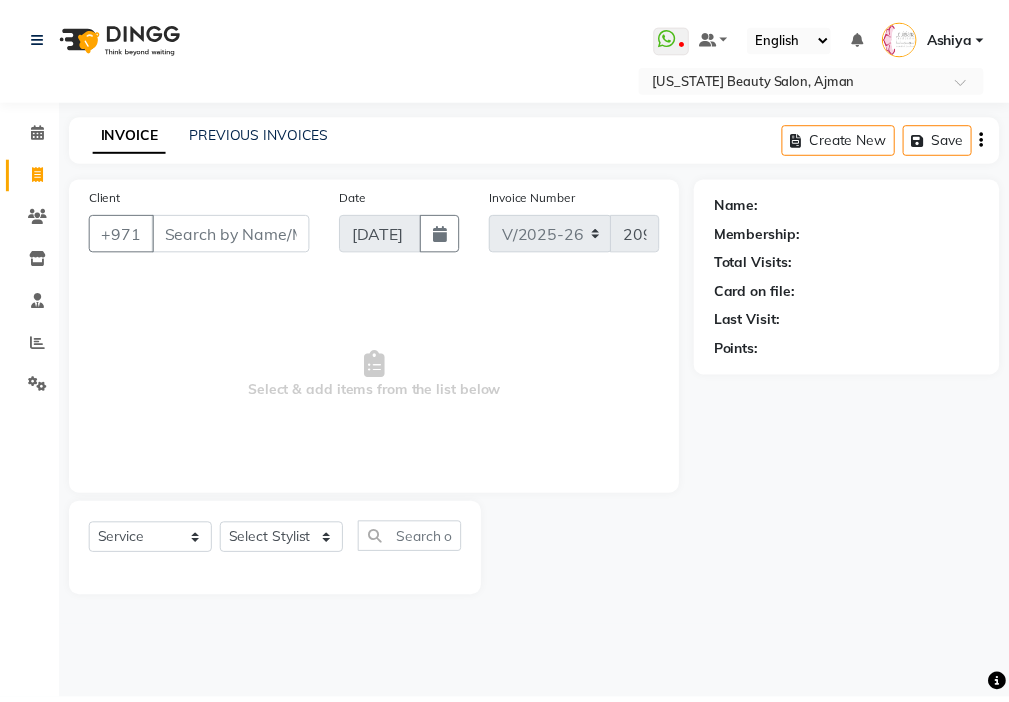 scroll, scrollTop: 0, scrollLeft: 0, axis: both 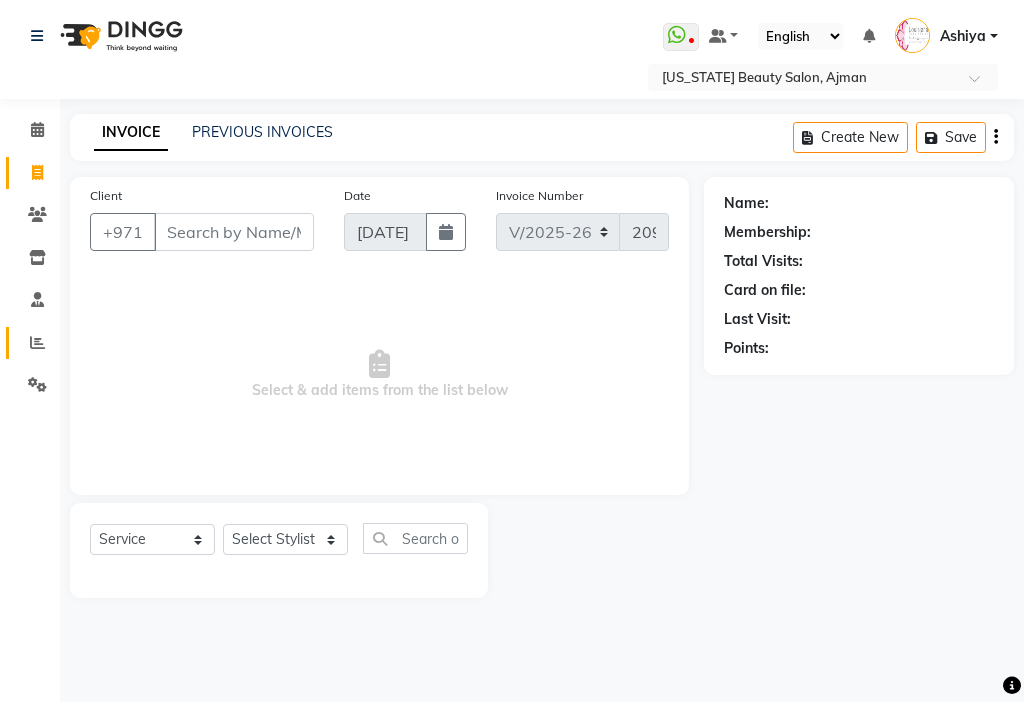 click 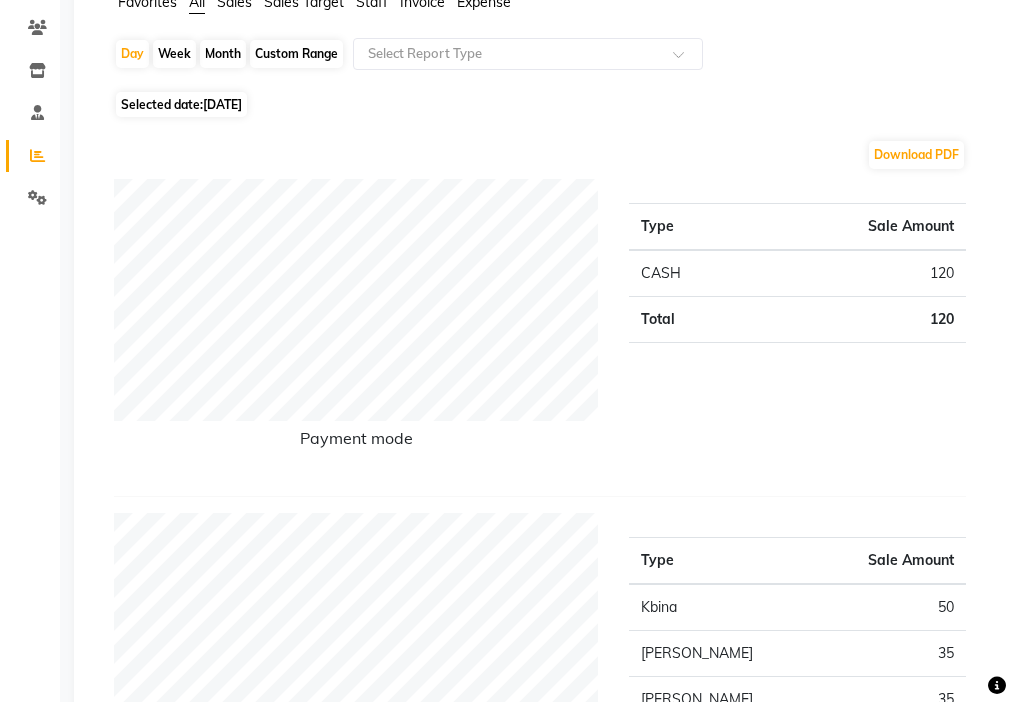 scroll, scrollTop: 0, scrollLeft: 0, axis: both 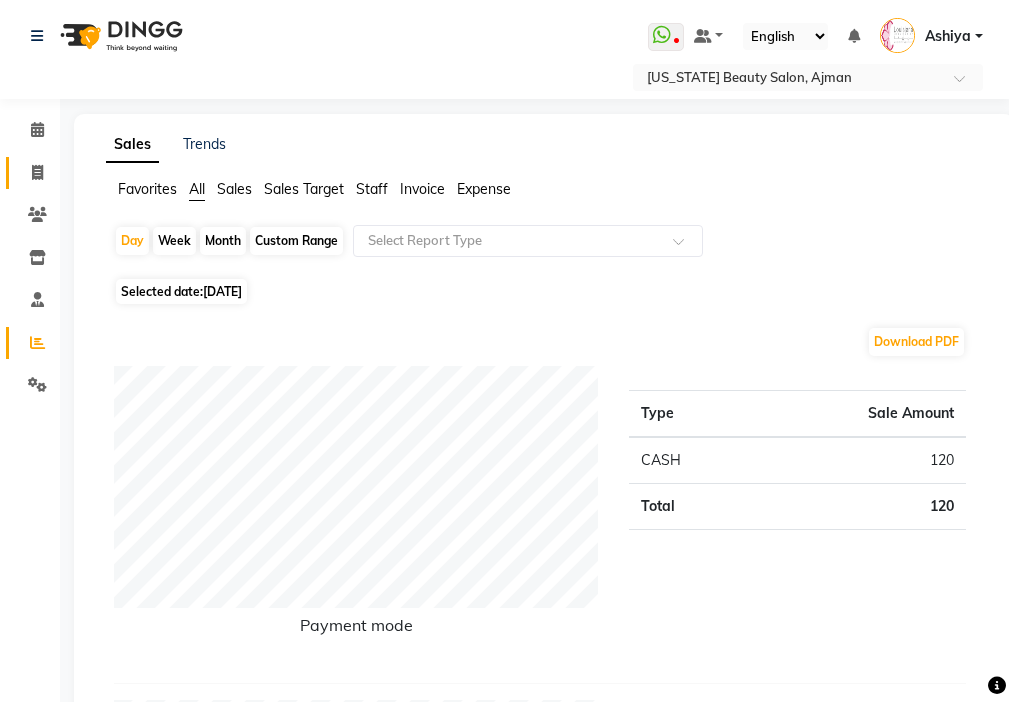 click 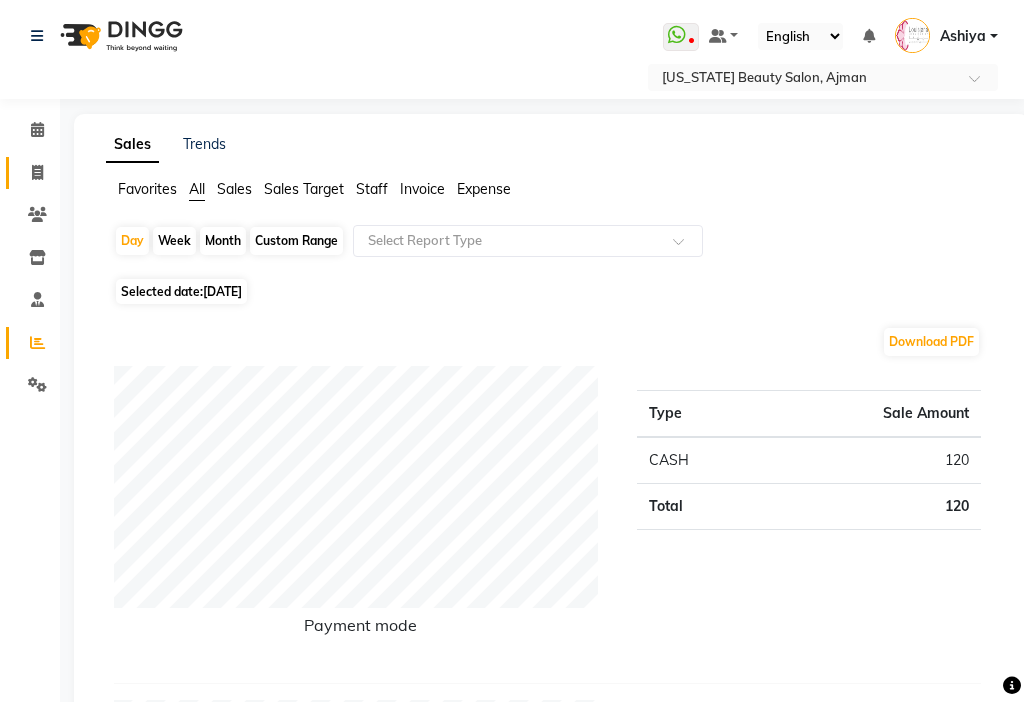 select on "service" 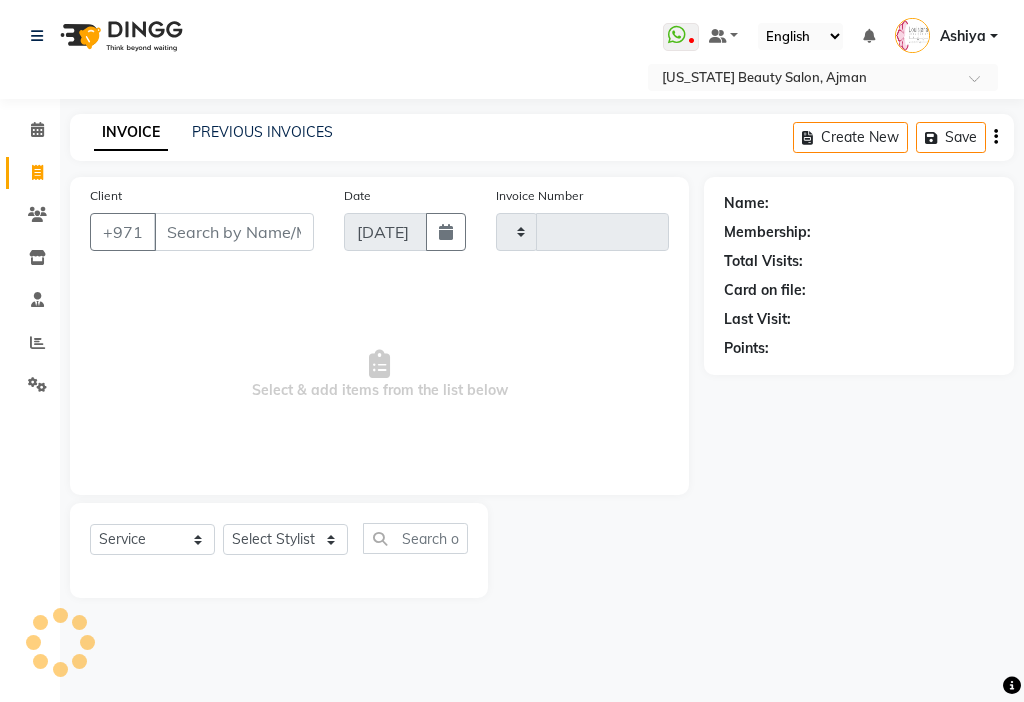 type on "2096" 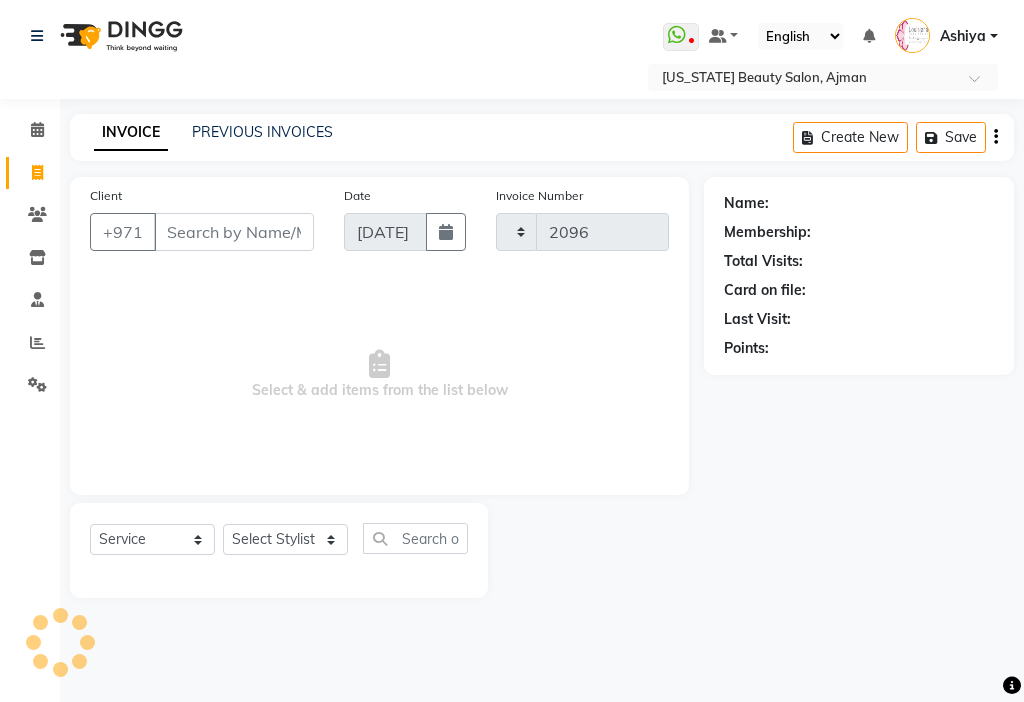 select on "637" 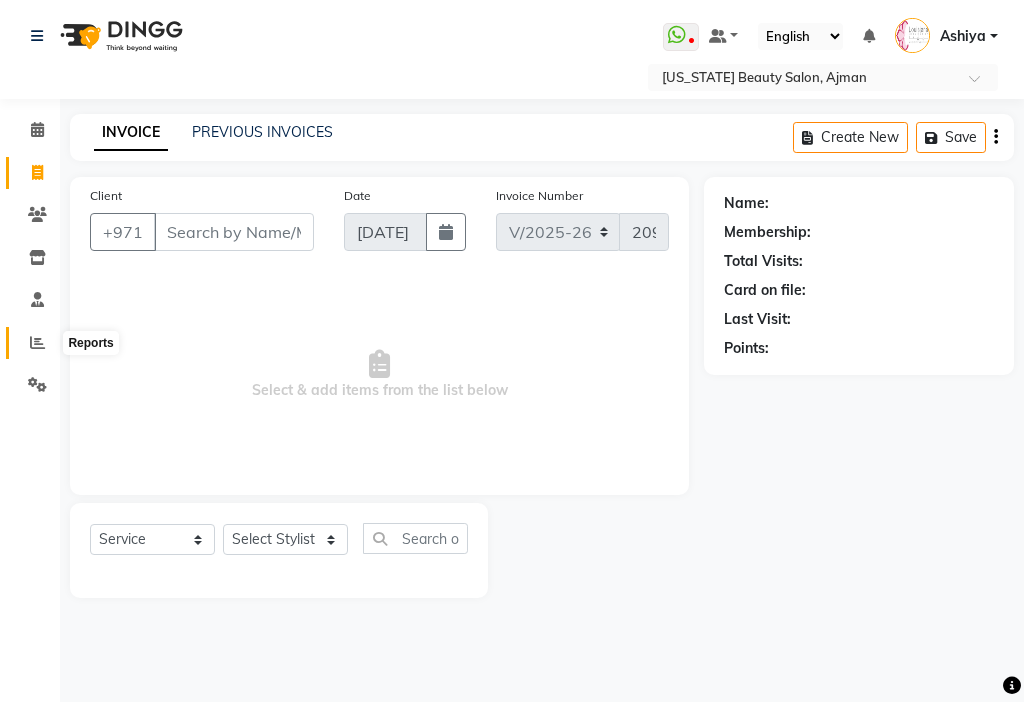 click 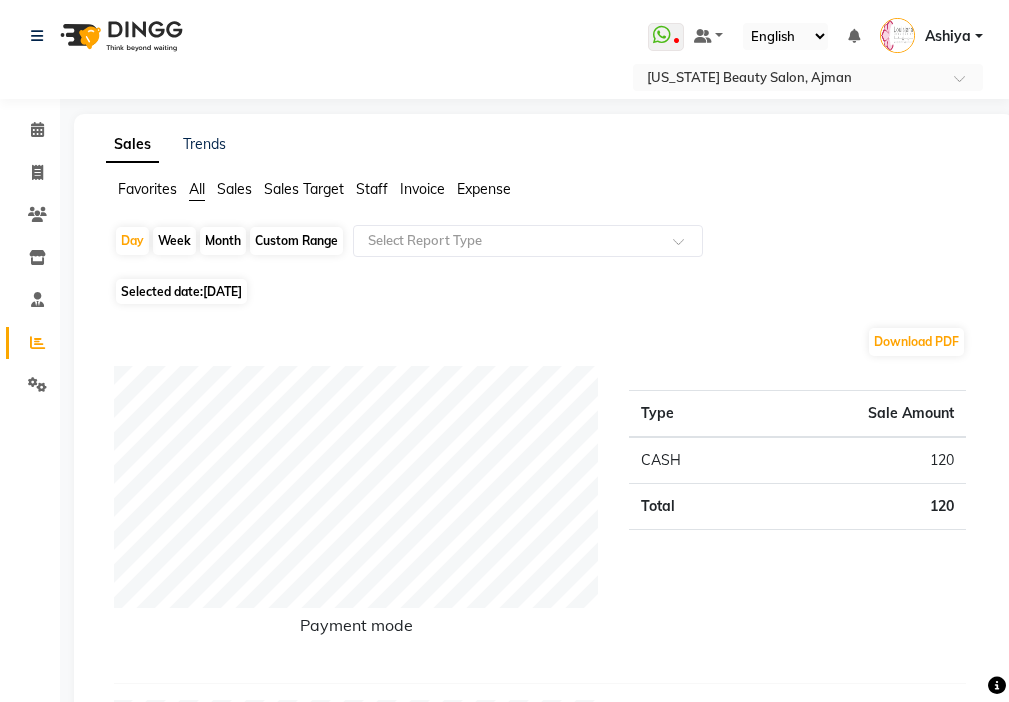 click on "Month" 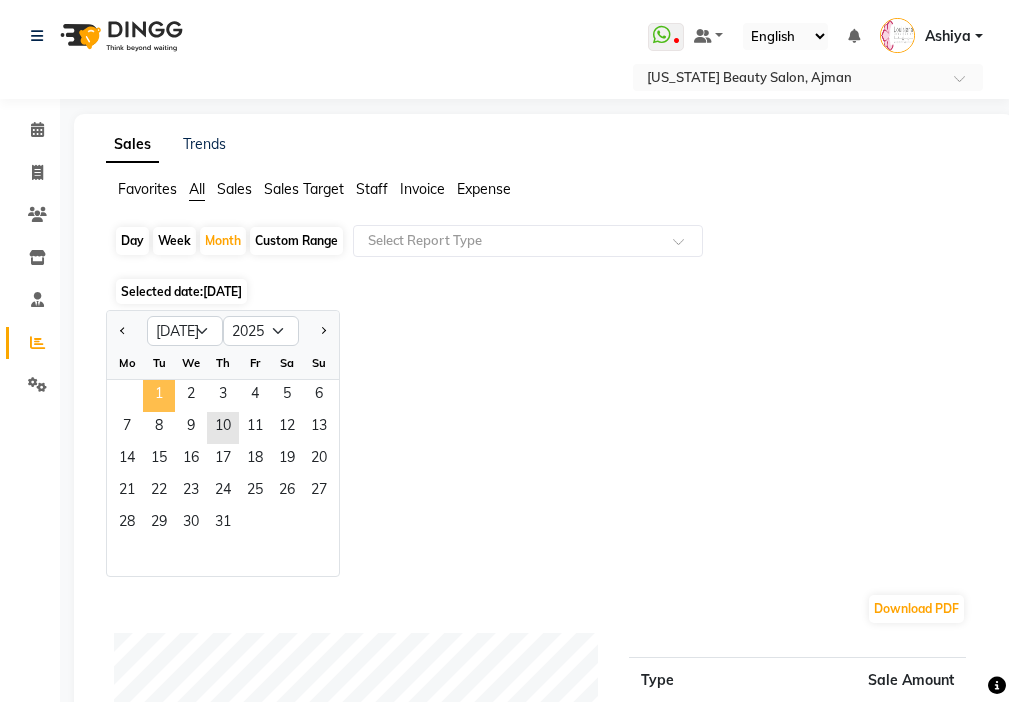 click on "1" 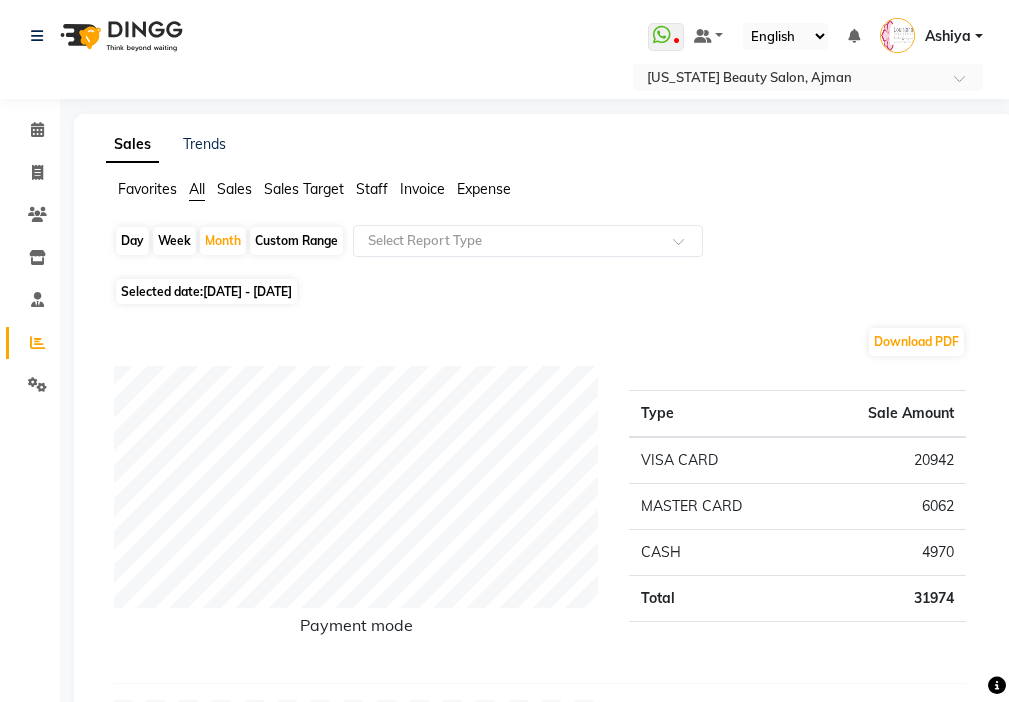click on "Staff" 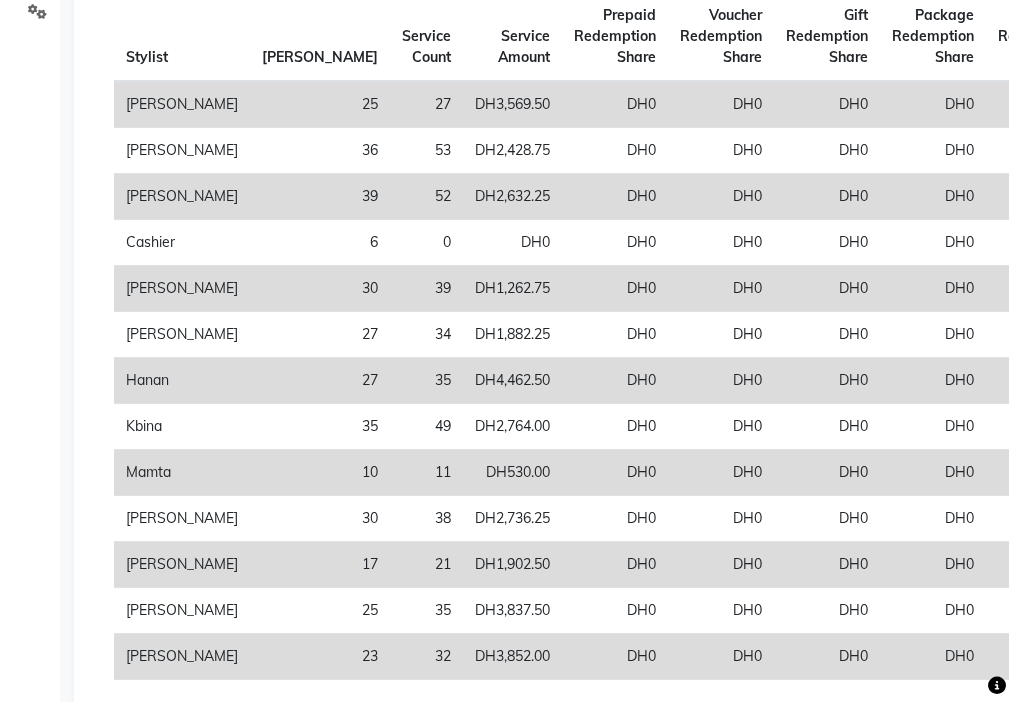 scroll, scrollTop: 377, scrollLeft: 0, axis: vertical 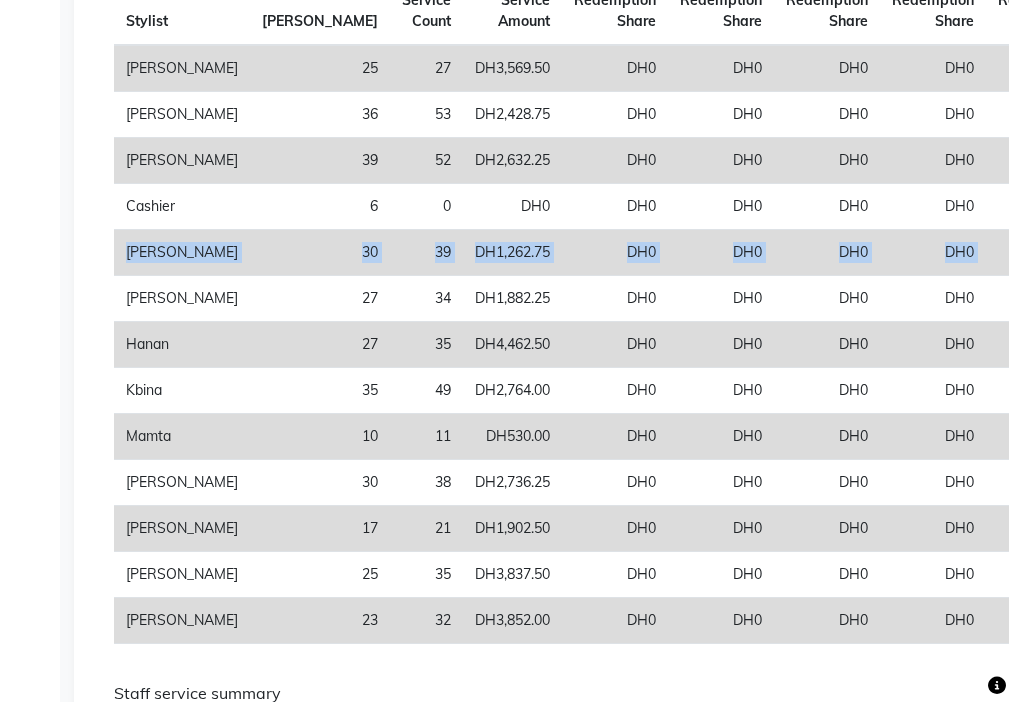 drag, startPoint x: 1001, startPoint y: 251, endPoint x: 1009, endPoint y: 220, distance: 32.01562 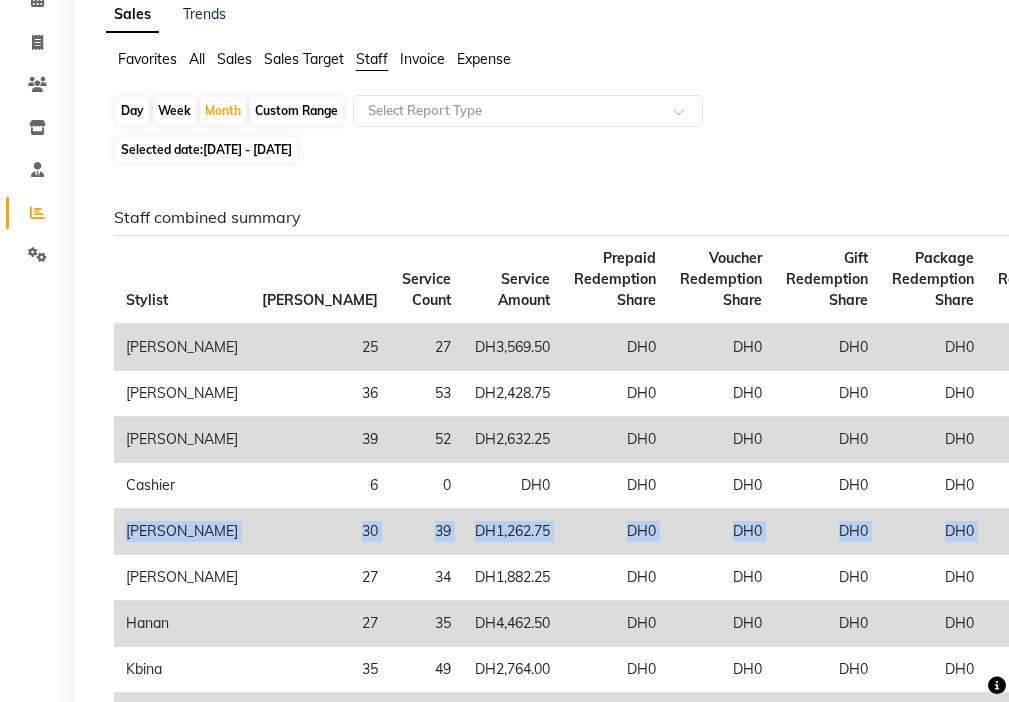 scroll, scrollTop: 0, scrollLeft: 0, axis: both 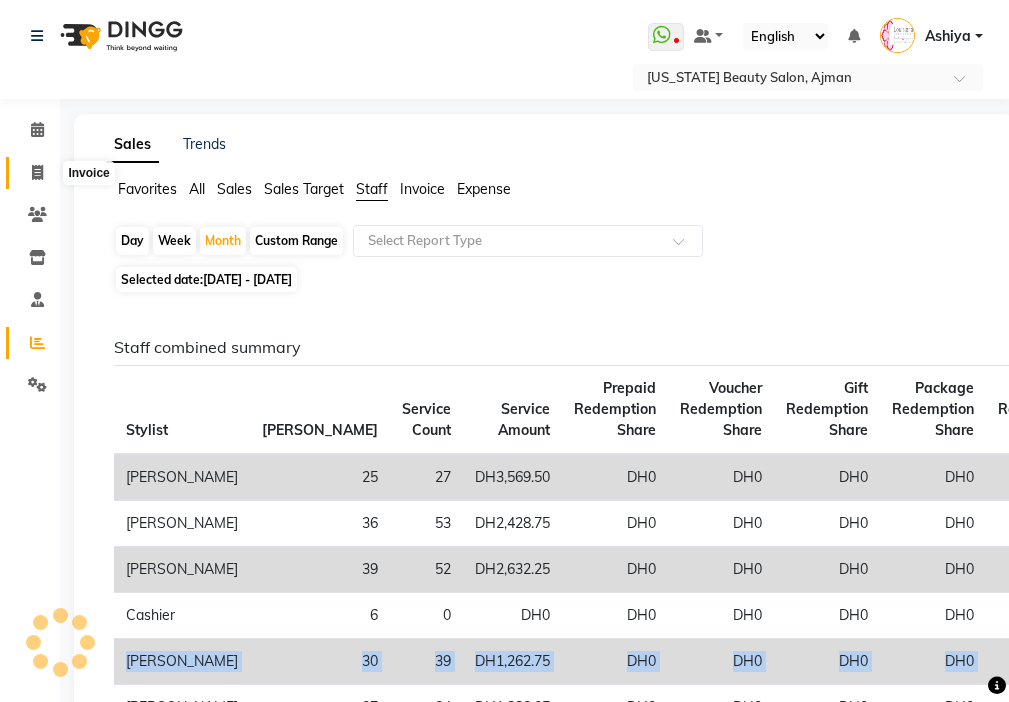 click 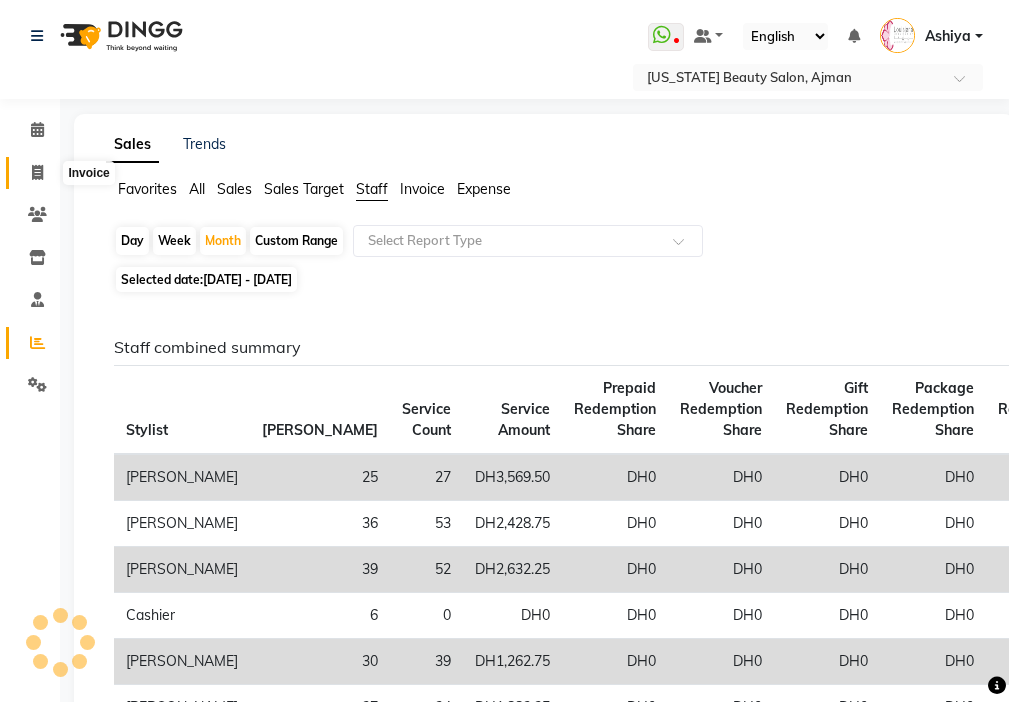 select on "service" 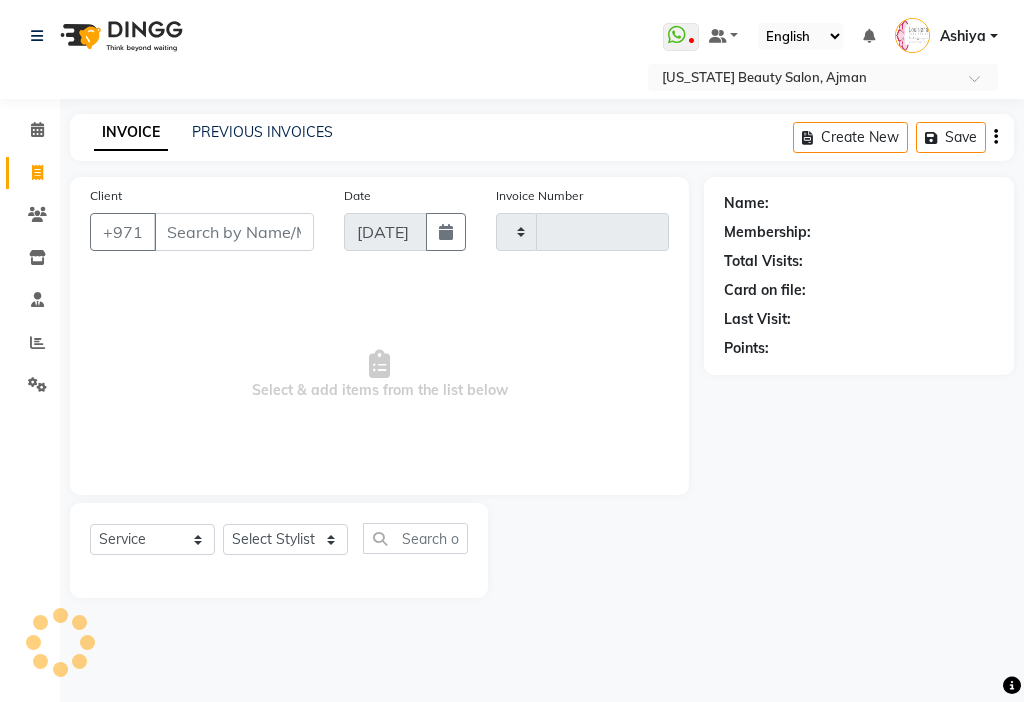 type on "2096" 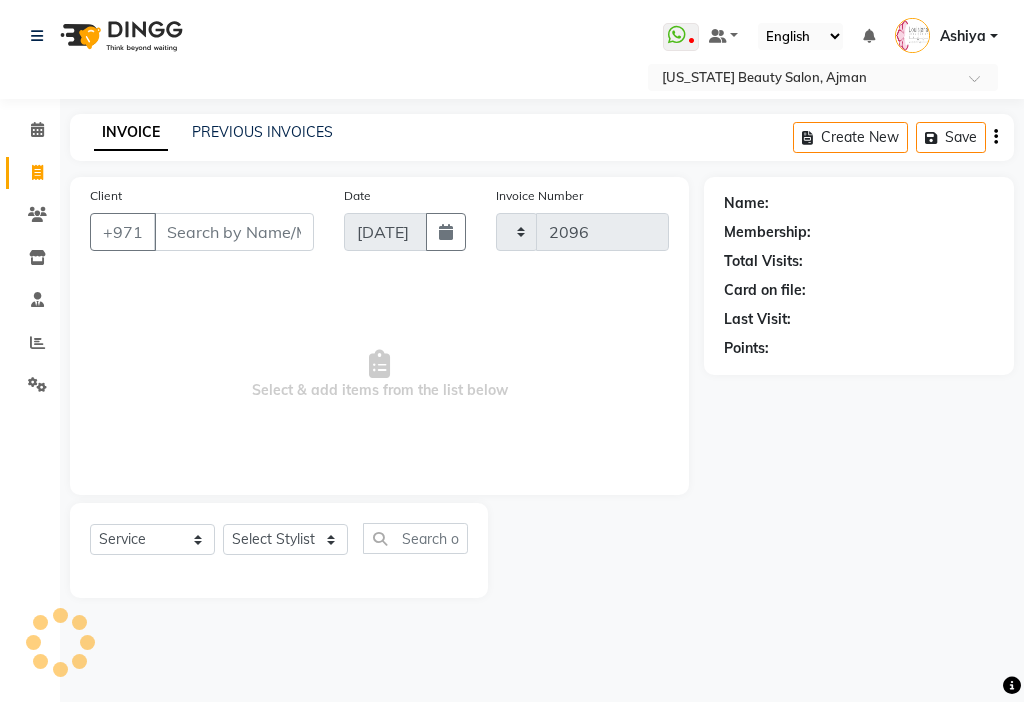 select on "637" 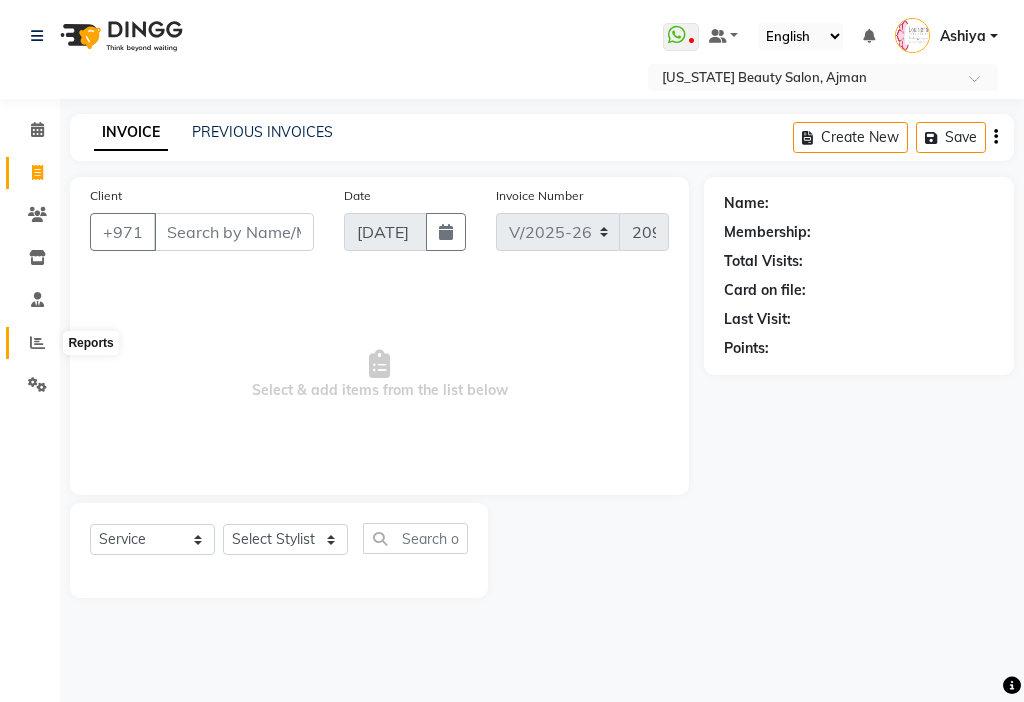 click 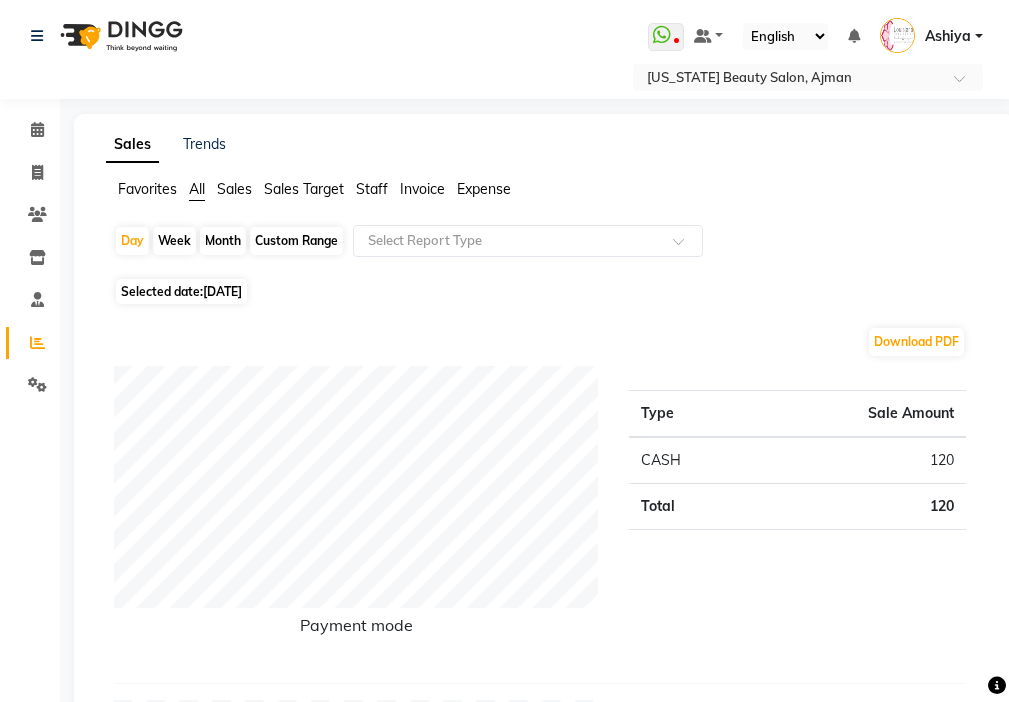 click on "Staff" 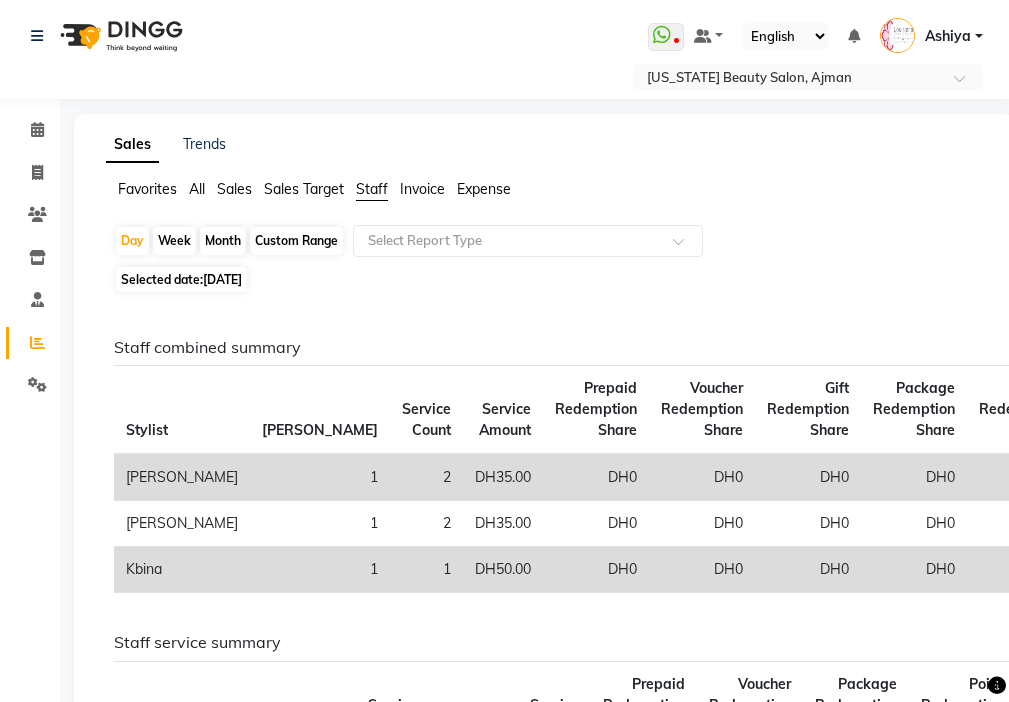 click on "Day   Week   Month   Custom Range  Select Report Type" 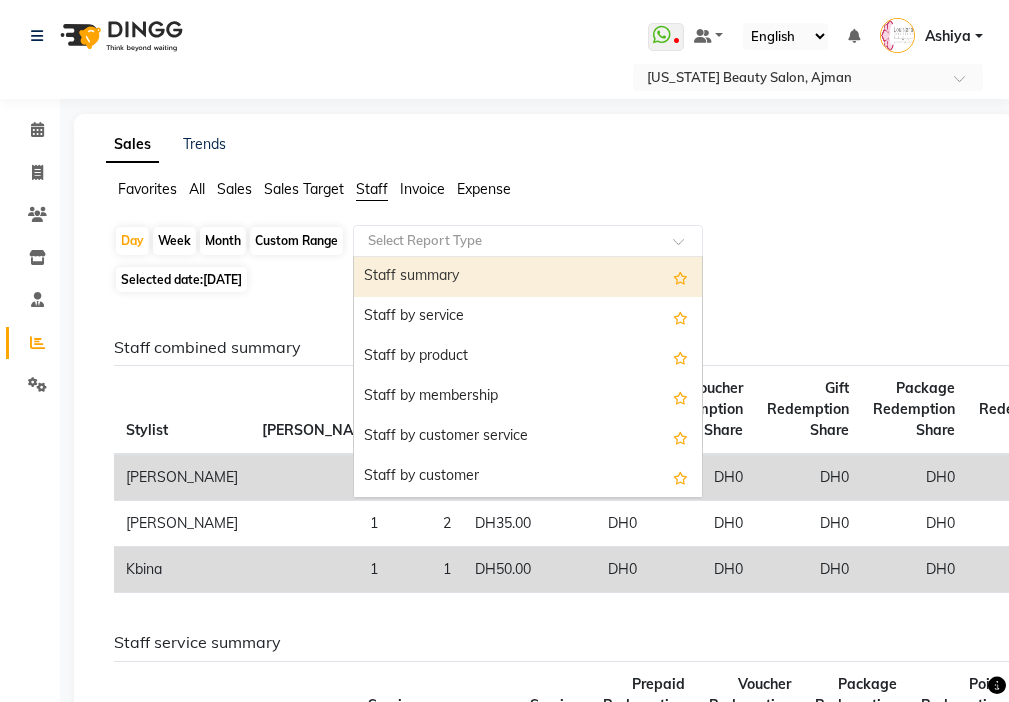 click 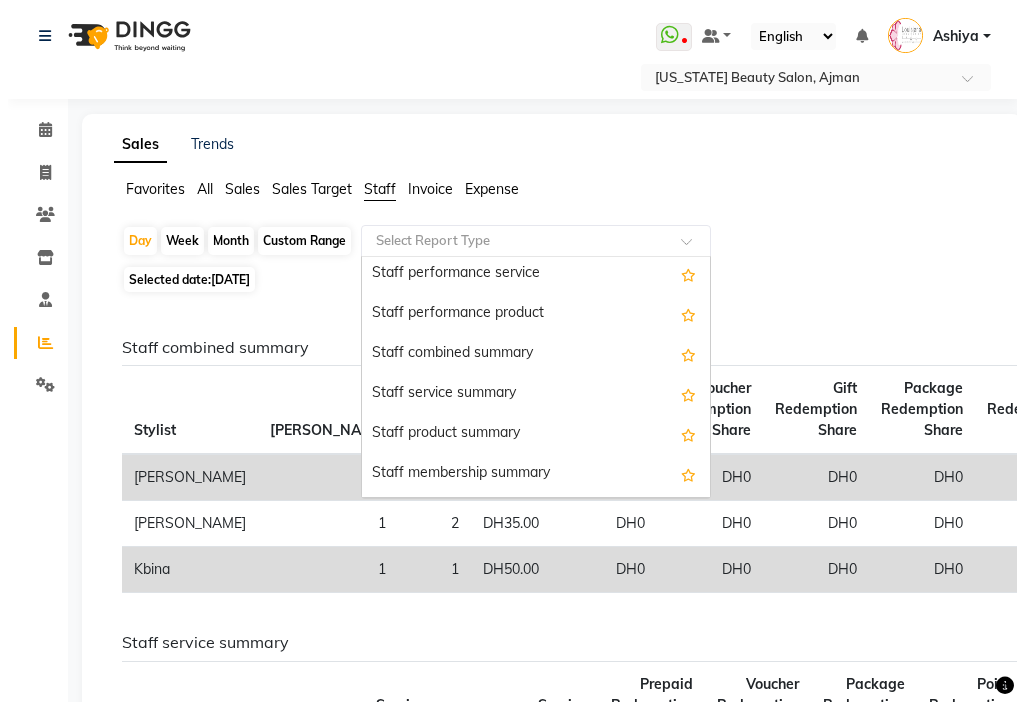scroll, scrollTop: 368, scrollLeft: 0, axis: vertical 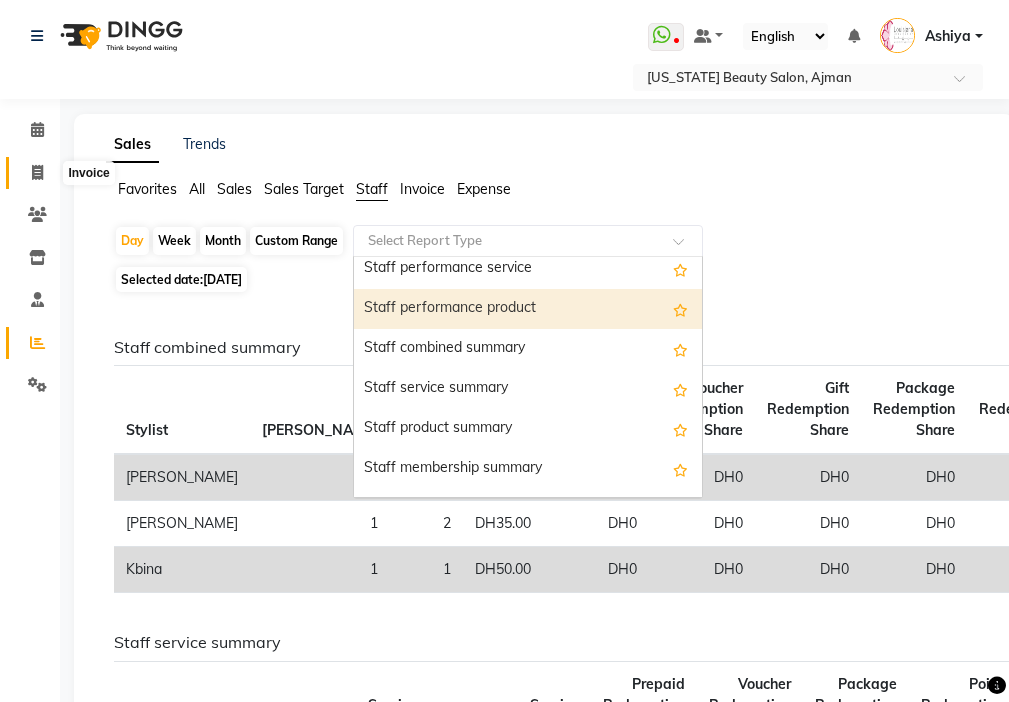 click 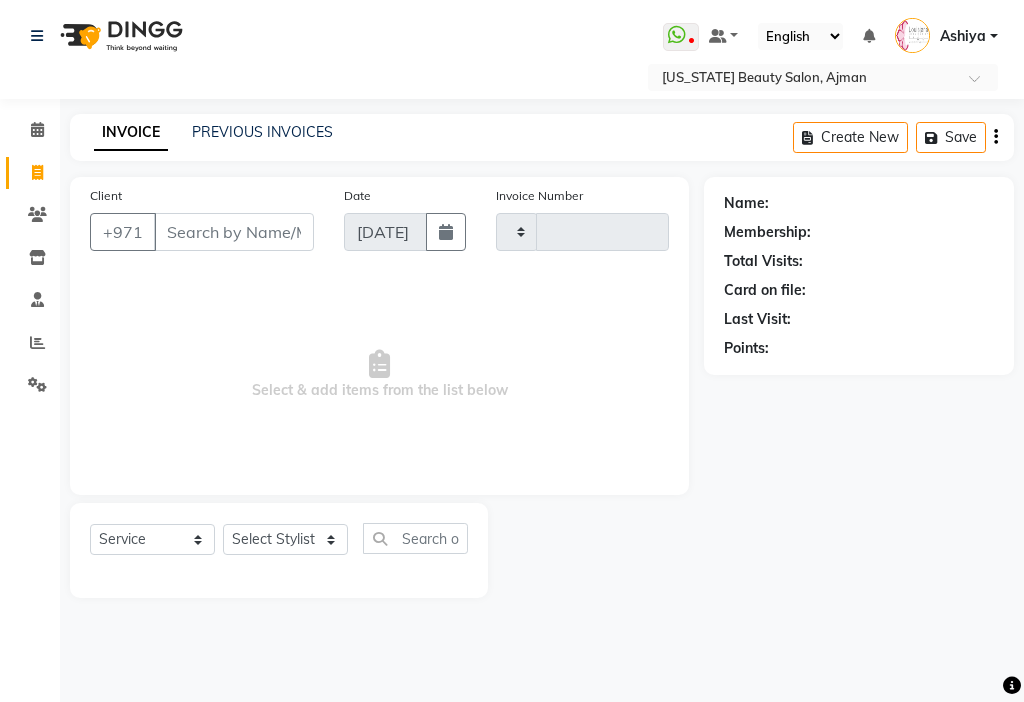 type on "2096" 